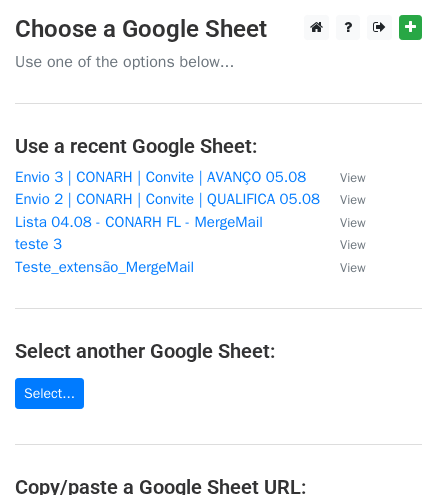 scroll, scrollTop: 0, scrollLeft: 0, axis: both 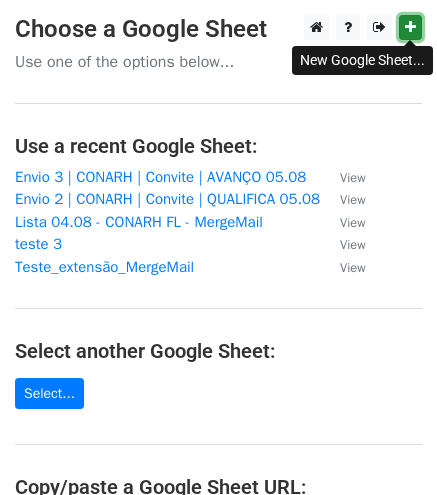 click at bounding box center [410, 27] 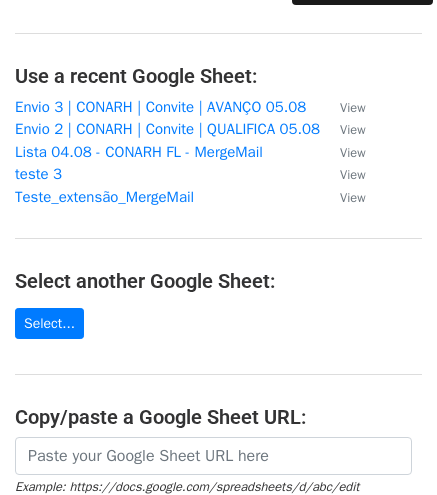 scroll, scrollTop: 100, scrollLeft: 0, axis: vertical 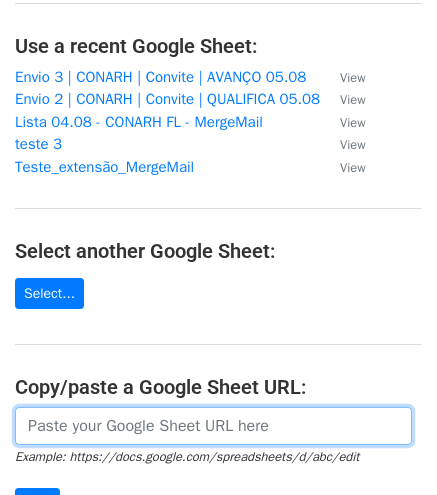 click at bounding box center (213, 426) 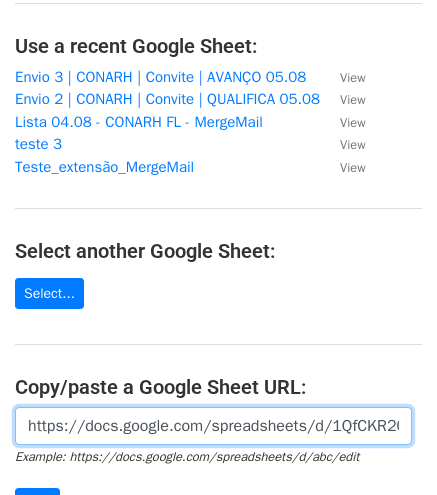 scroll, scrollTop: 0, scrollLeft: 440, axis: horizontal 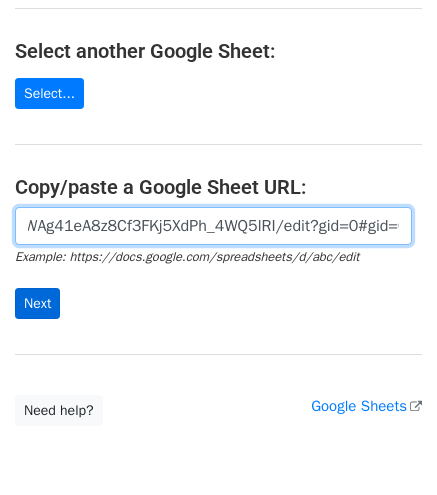 type on "https://docs.google.com/spreadsheets/d/1QfCKR20IhmA2fPWAg41eA8z8Cf3FKj5XdPh_4WQ5lRI/edit?gid=0#gid=0" 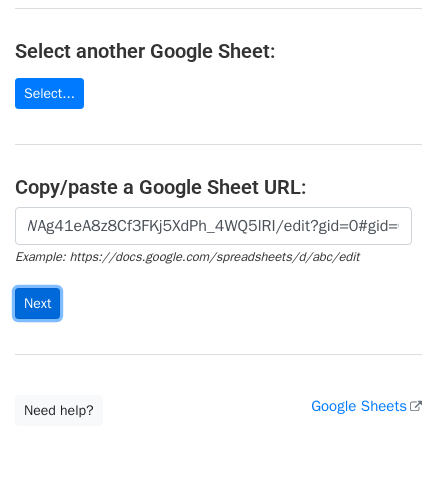 click on "Next" at bounding box center [37, 303] 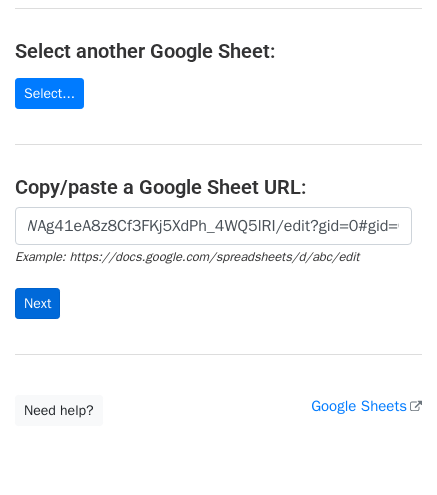 scroll, scrollTop: 0, scrollLeft: 0, axis: both 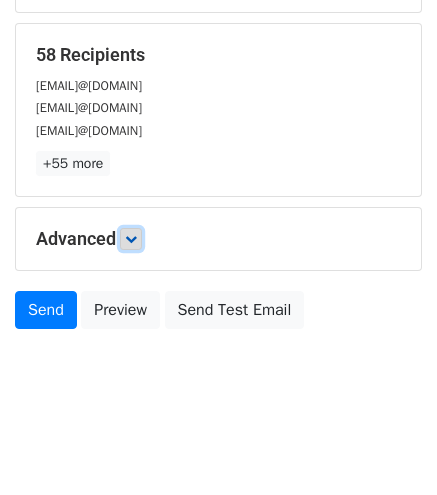 click at bounding box center [131, 239] 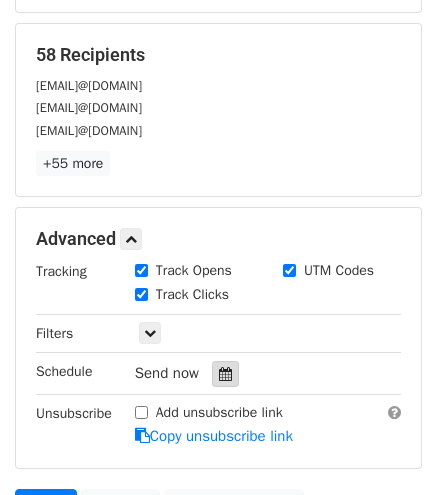 click at bounding box center [225, 374] 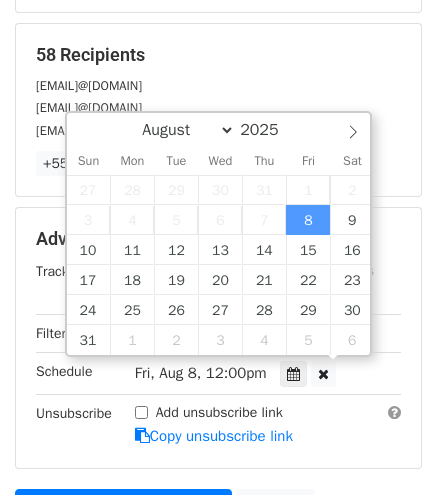 scroll, scrollTop: 0, scrollLeft: 0, axis: both 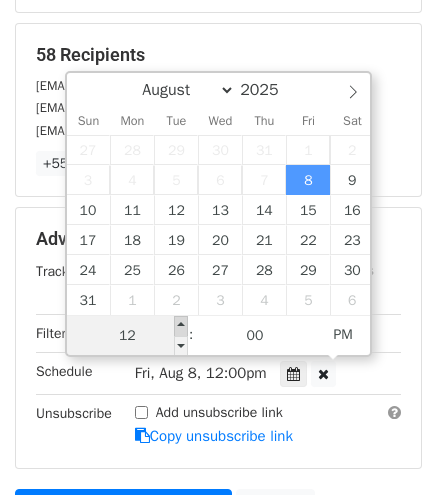 type on "2025-08-08 13:00" 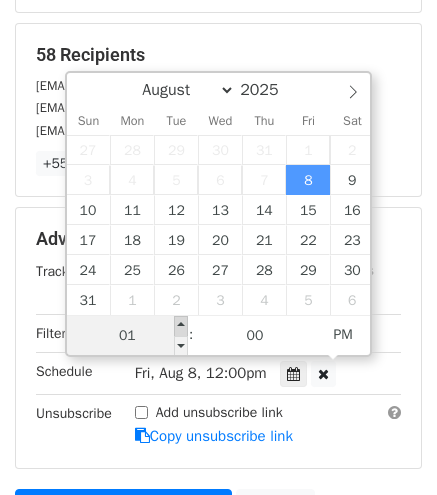 click at bounding box center (181, 326) 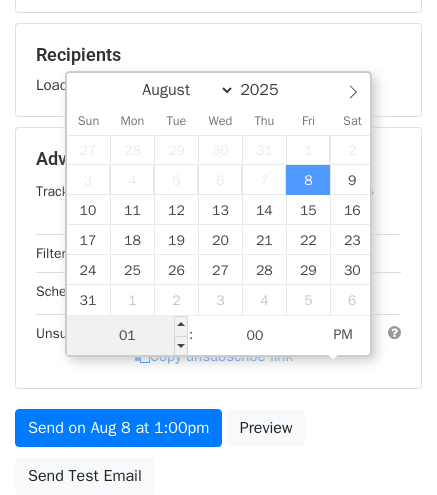 click on "01" at bounding box center (128, 336) 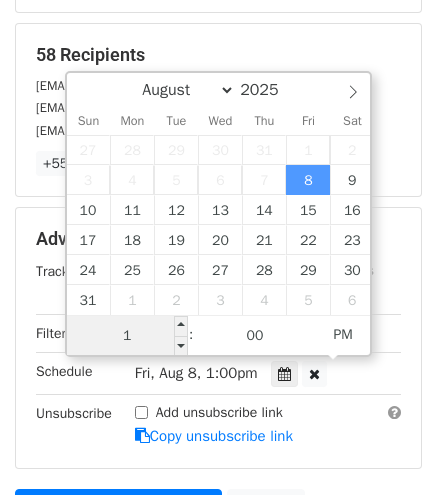type on "12" 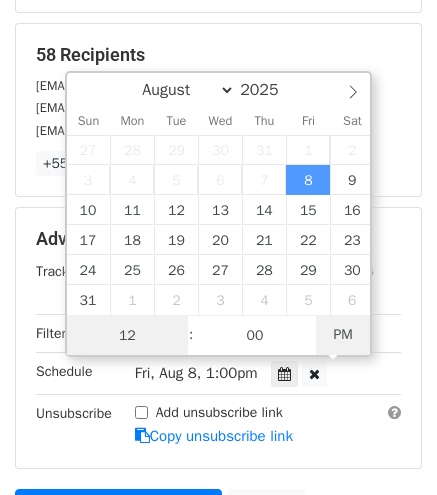 type on "2025-08-08 11:46" 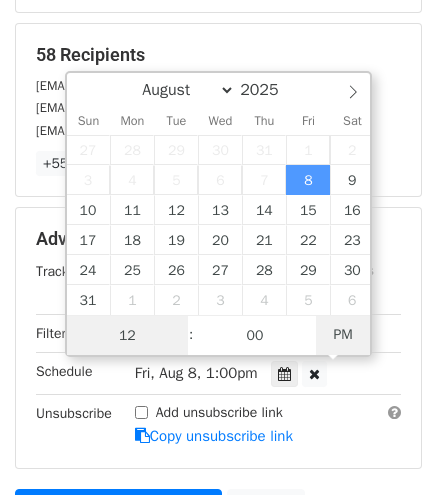 type on "11" 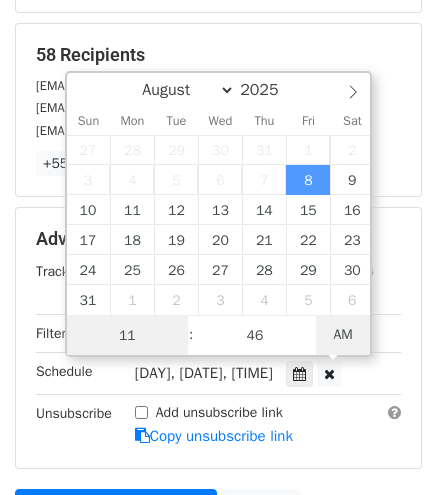 click on "AM" at bounding box center (343, 335) 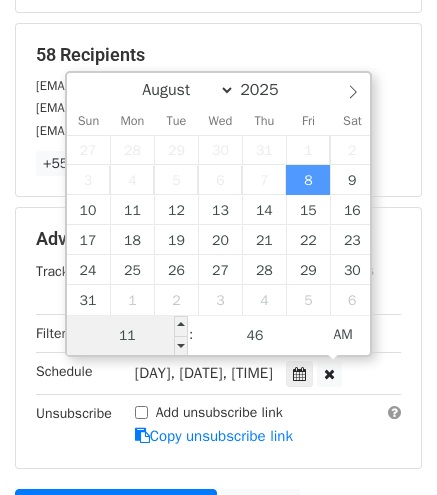 click on "11" at bounding box center (128, 336) 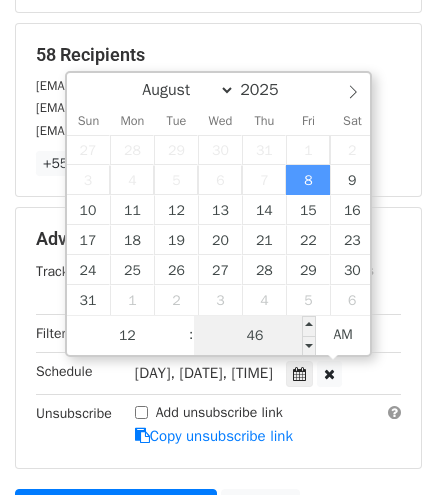 type on "11" 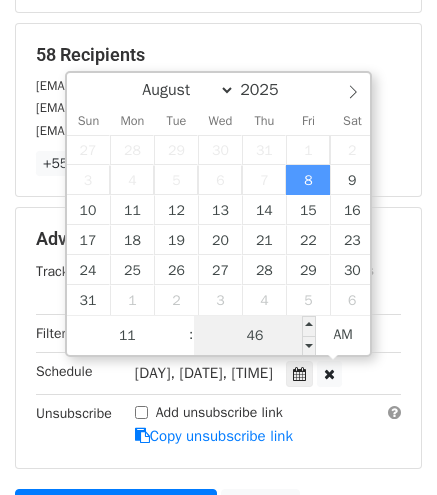 click on "46" at bounding box center [255, 336] 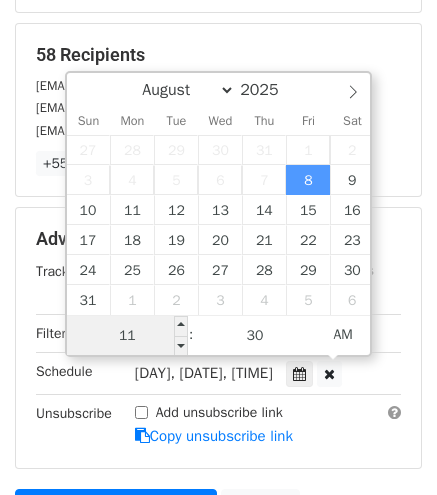 type on "46" 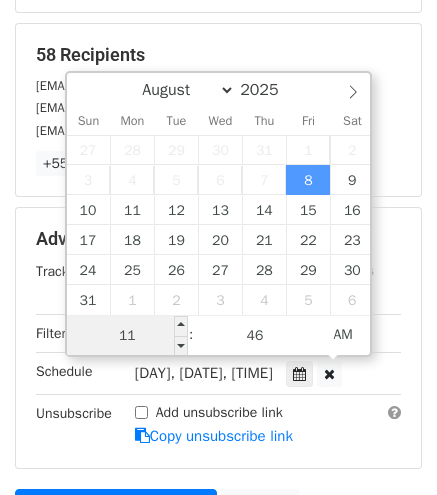 click on "11" at bounding box center [128, 336] 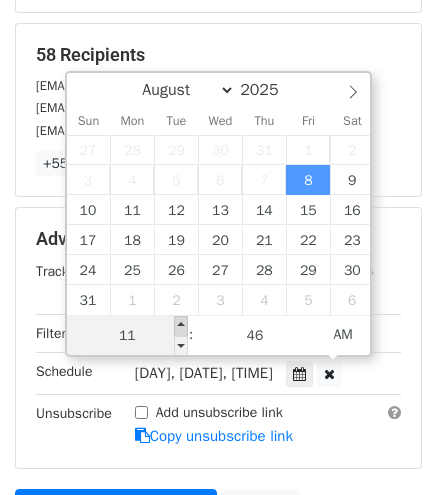 type on "2025-08-08 12:46" 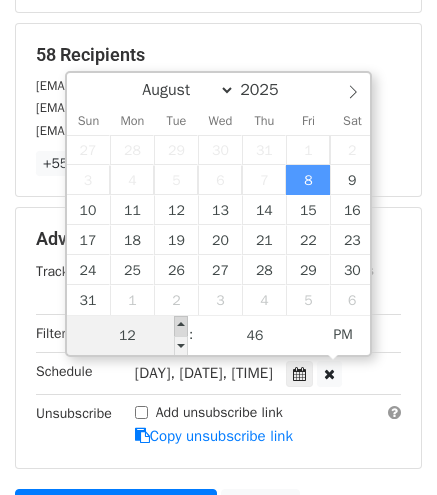 click at bounding box center [181, 326] 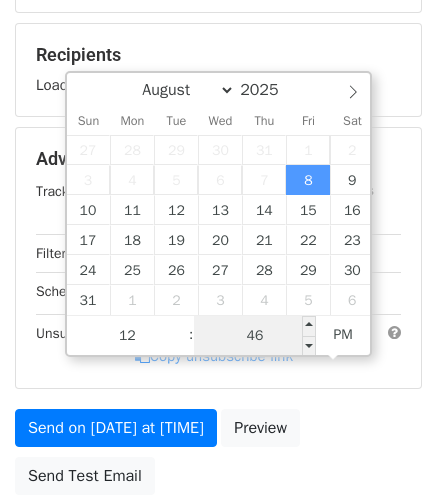click on "46" at bounding box center [255, 336] 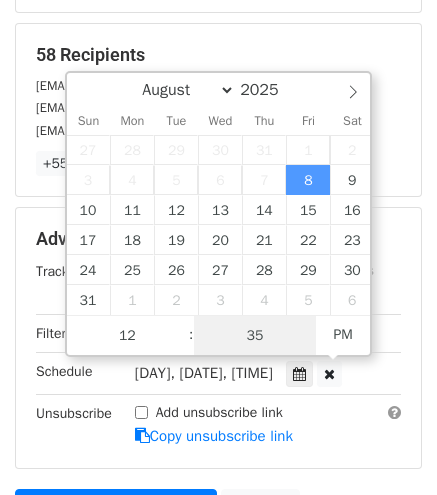 type on "35" 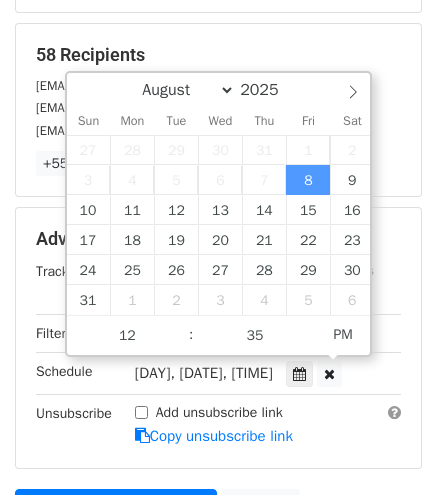 type on "2025-08-08 12:35" 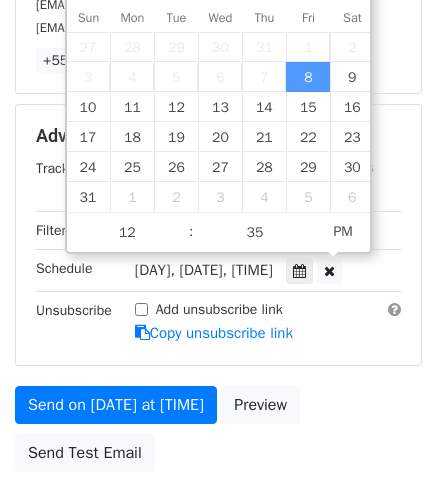 scroll, scrollTop: 520, scrollLeft: 0, axis: vertical 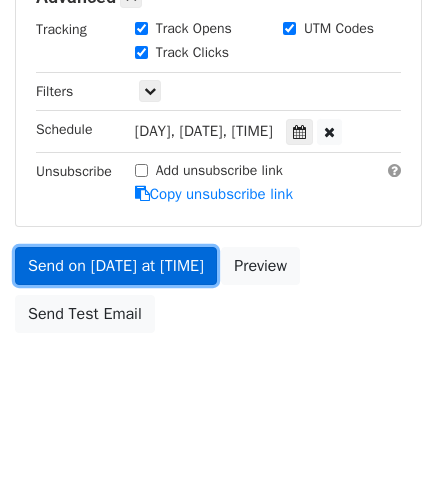 click on "Send on Aug 8 at 12:35pm" at bounding box center [116, 266] 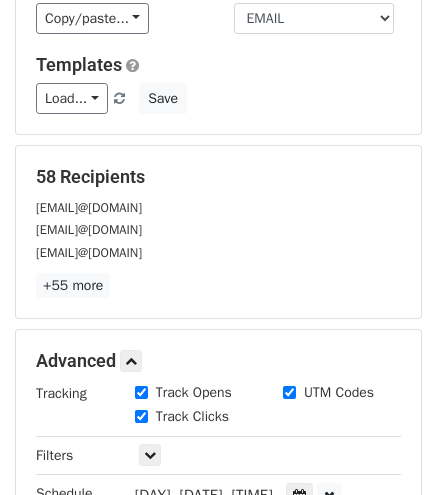 scroll, scrollTop: 520, scrollLeft: 0, axis: vertical 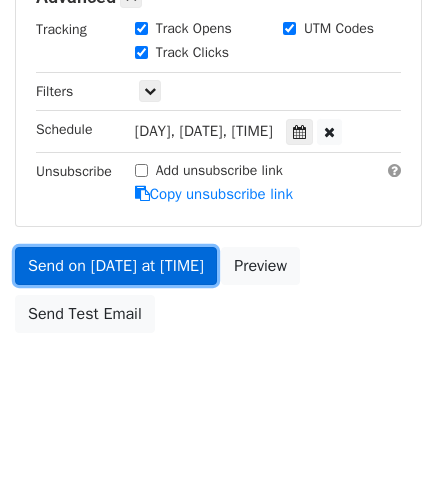click on "Send on [DATE] at [TIME]" at bounding box center (116, 266) 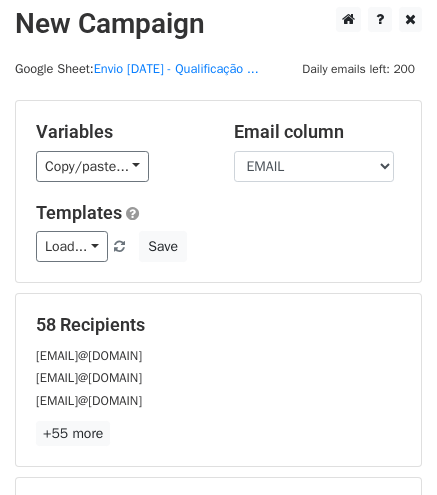 scroll, scrollTop: 0, scrollLeft: 0, axis: both 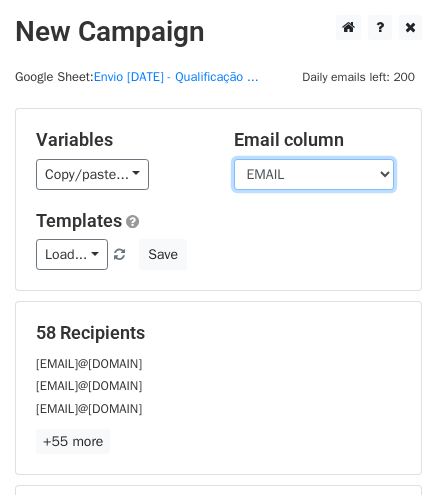 click on "NOME
EMAIL" at bounding box center [314, 174] 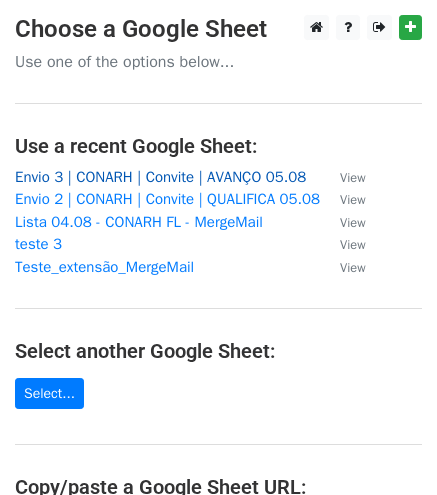 scroll, scrollTop: 0, scrollLeft: 0, axis: both 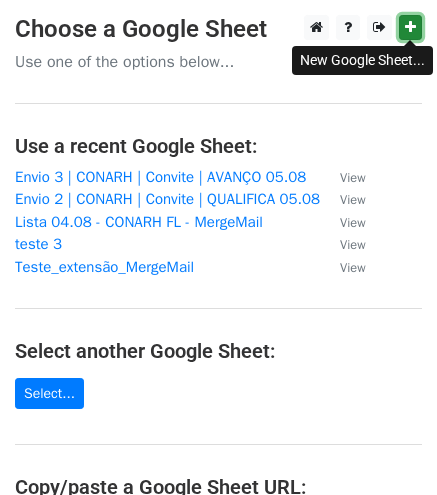 click at bounding box center [410, 27] 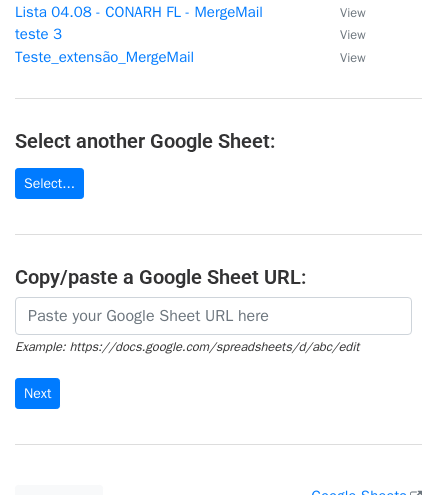 scroll, scrollTop: 300, scrollLeft: 0, axis: vertical 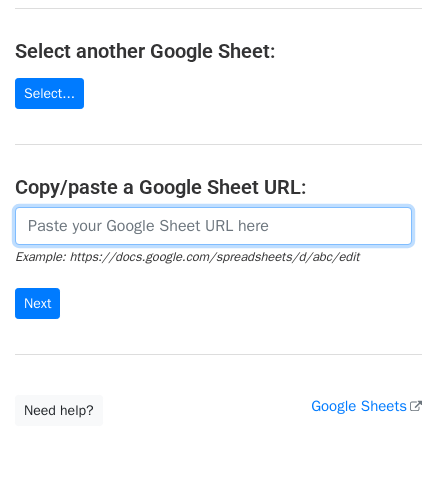 click at bounding box center [213, 226] 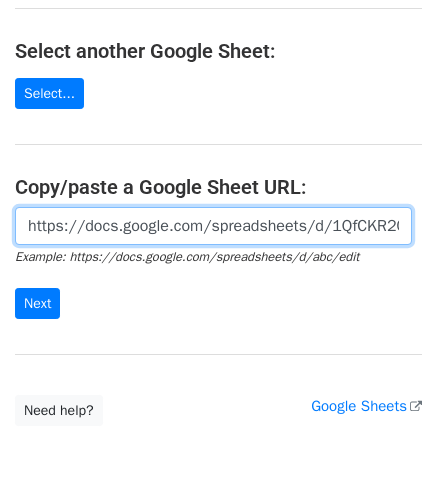 scroll, scrollTop: 0, scrollLeft: 440, axis: horizontal 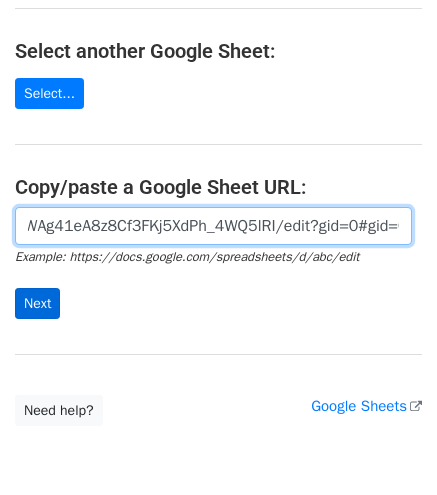 type on "https://docs.google.com/spreadsheets/d/1QfCKR20IhmA2fPWAg41eA8z8Cf3FKj5XdPh_4WQ5lRI/edit?gid=0#gid=0" 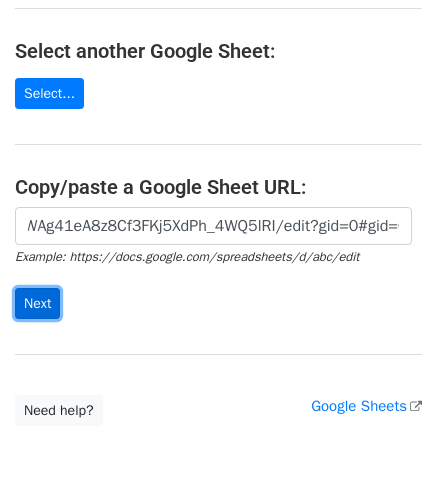 click on "Next" at bounding box center [37, 303] 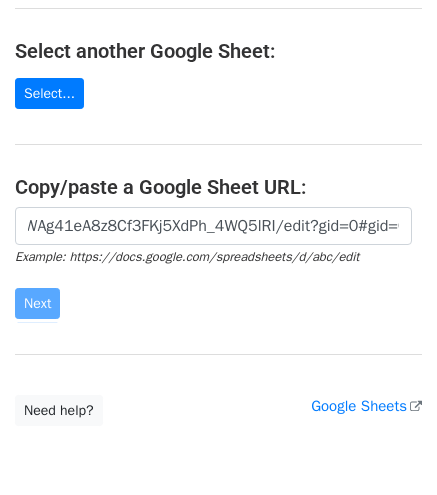 scroll, scrollTop: 0, scrollLeft: 0, axis: both 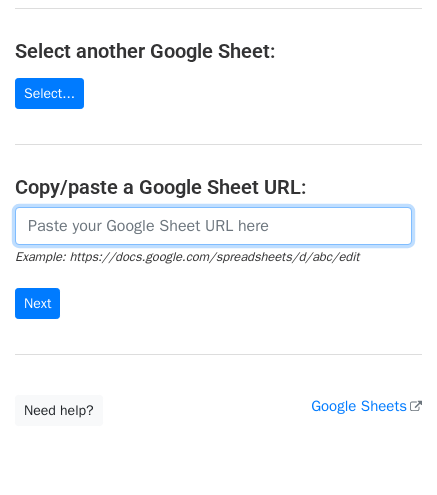 click at bounding box center (213, 226) 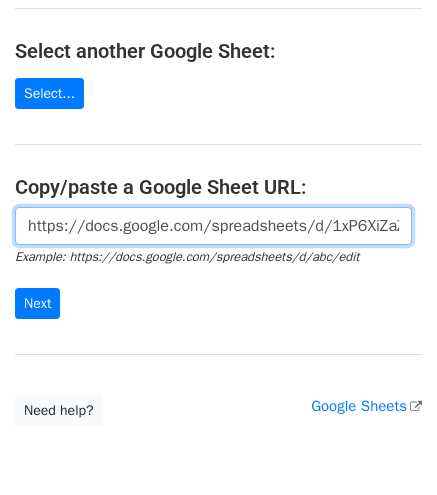 scroll, scrollTop: 0, scrollLeft: 442, axis: horizontal 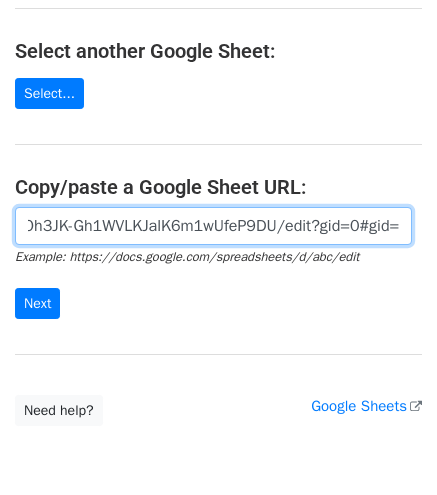 type on "https://docs.google.com/spreadsheets/d/1xP6XiZaZJ4P4cT7Oh3JK-Gh1WVLKJalK6m1wUfeP9DU/edit?gid=0#gid=0" 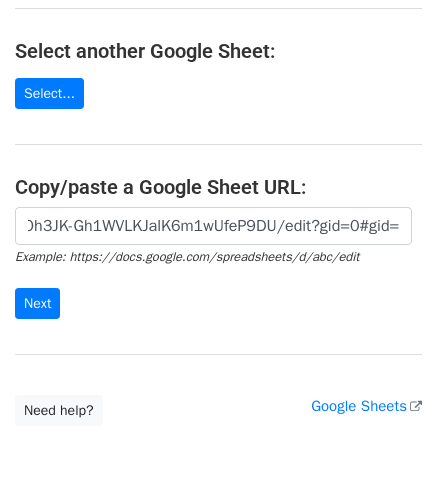 scroll, scrollTop: 0, scrollLeft: 0, axis: both 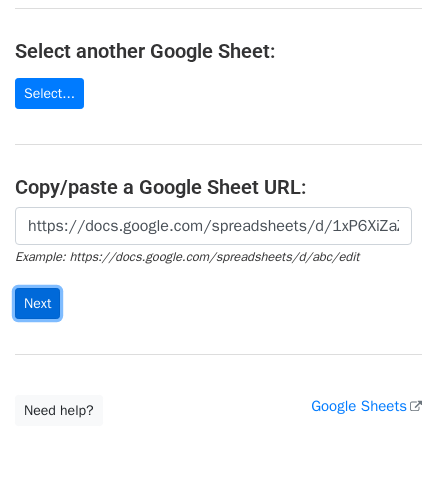 click on "Next" at bounding box center [37, 303] 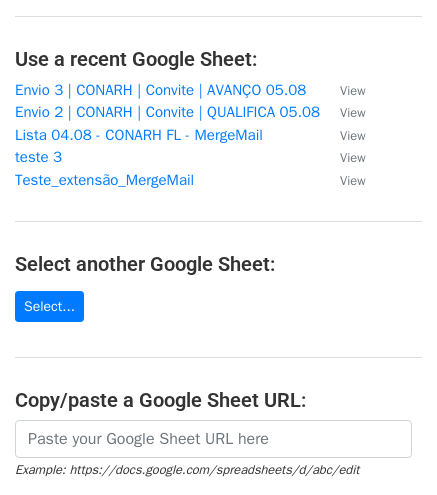 scroll, scrollTop: 300, scrollLeft: 0, axis: vertical 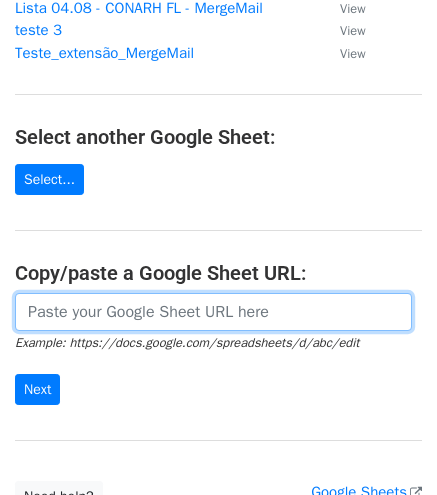 click at bounding box center [213, 312] 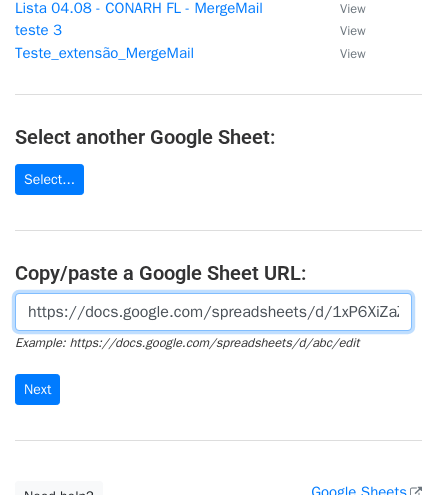 scroll, scrollTop: 0, scrollLeft: 442, axis: horizontal 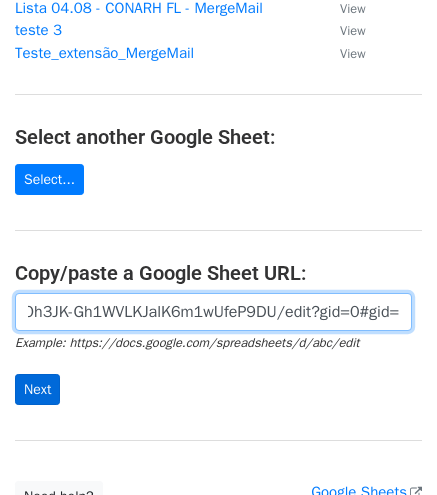 type on "https://docs.google.com/spreadsheets/d/1xP6XiZaZJ4P4cT7Oh3JK-Gh1WVLKJalK6m1wUfeP9DU/edit?gid=0#gid=0" 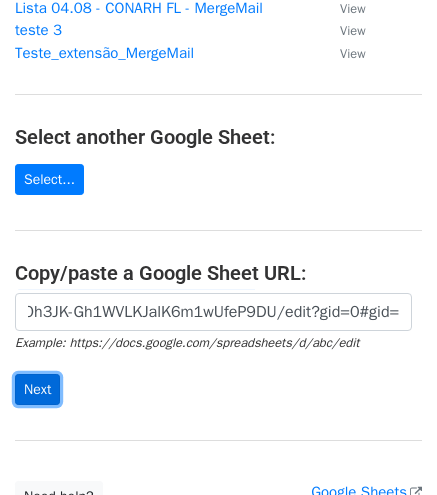 click on "Next" at bounding box center [37, 389] 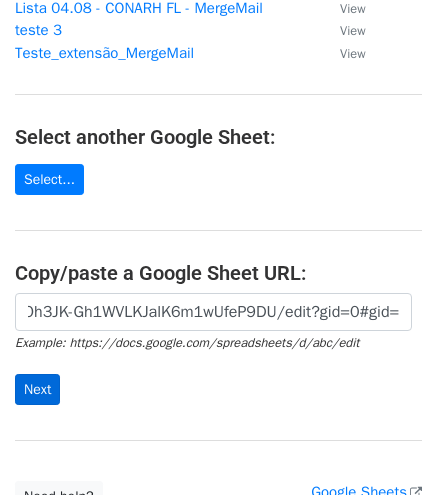 scroll, scrollTop: 0, scrollLeft: 0, axis: both 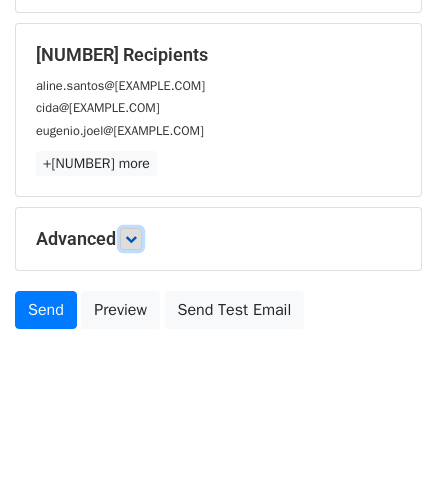 click at bounding box center [131, 239] 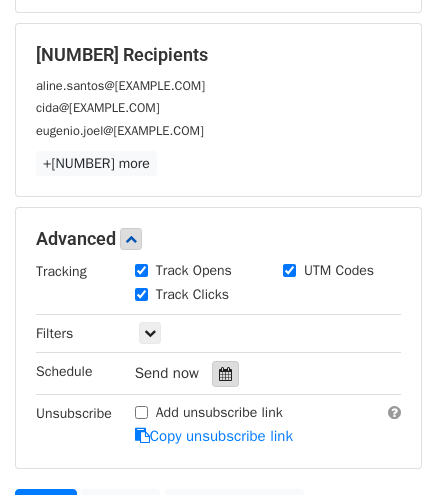 click at bounding box center (225, 374) 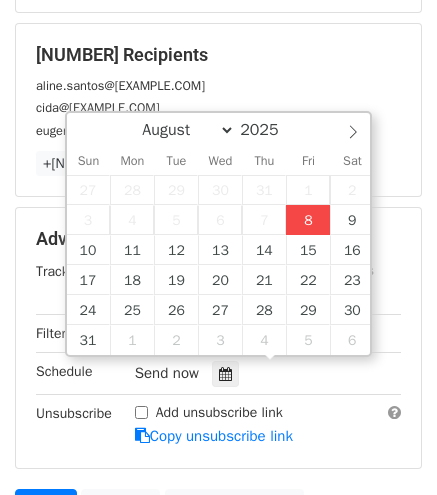 type on "2025-08-08 12:00" 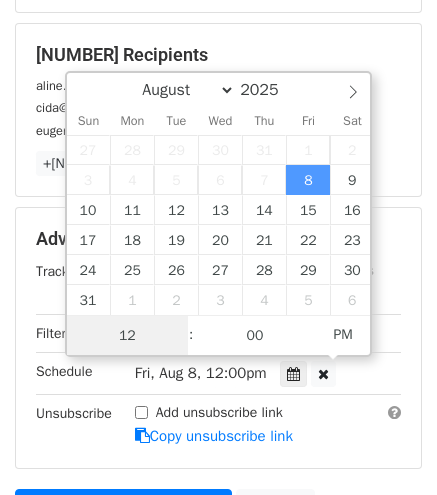 scroll, scrollTop: 0, scrollLeft: 0, axis: both 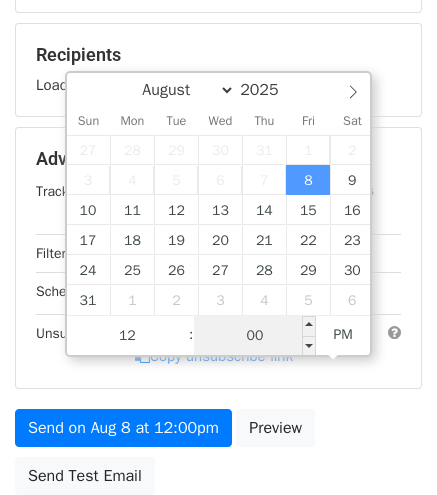 click on "00" at bounding box center (255, 336) 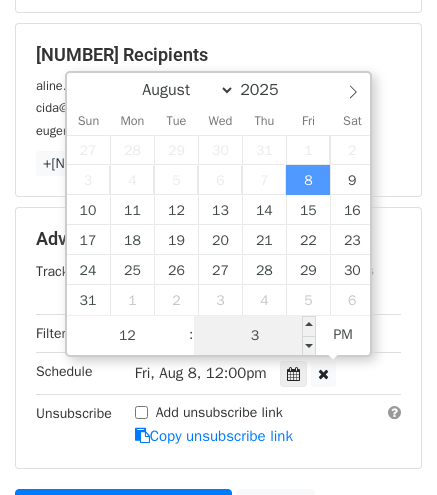 type on "35" 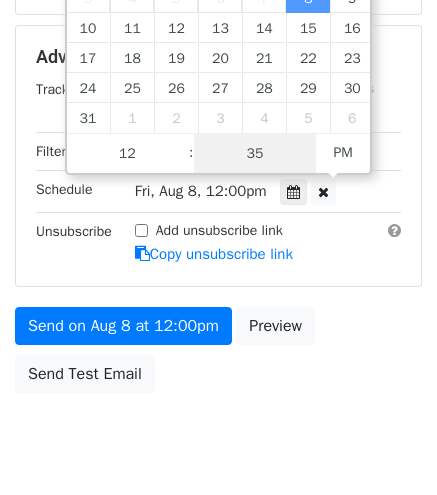 scroll, scrollTop: 478, scrollLeft: 0, axis: vertical 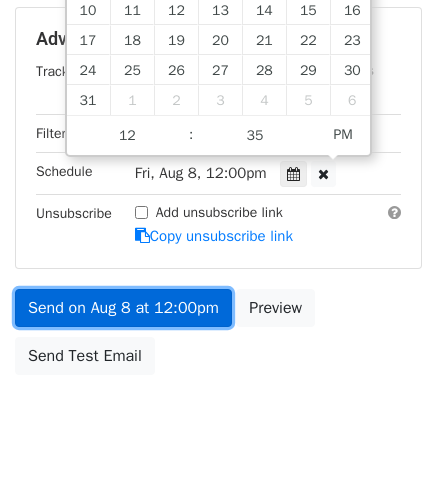 type on "[DATE] [TIME]" 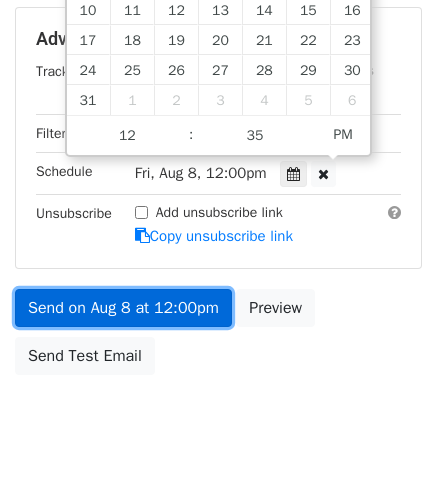 click on "Send on Aug 8 at 12:00pm" at bounding box center [123, 308] 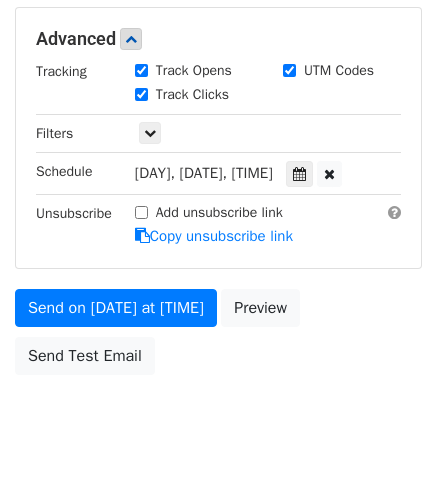 scroll, scrollTop: 398, scrollLeft: 0, axis: vertical 